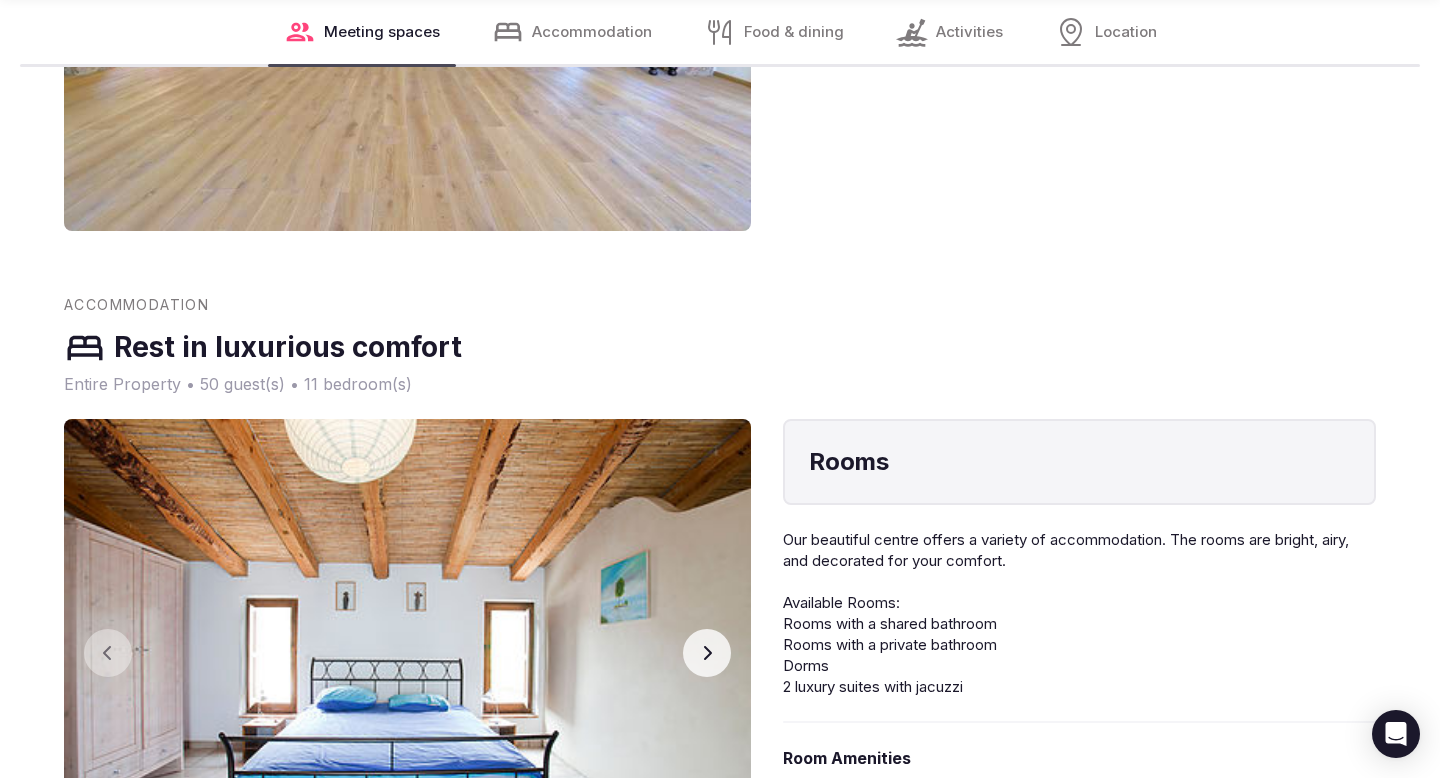 scroll, scrollTop: 3349, scrollLeft: 0, axis: vertical 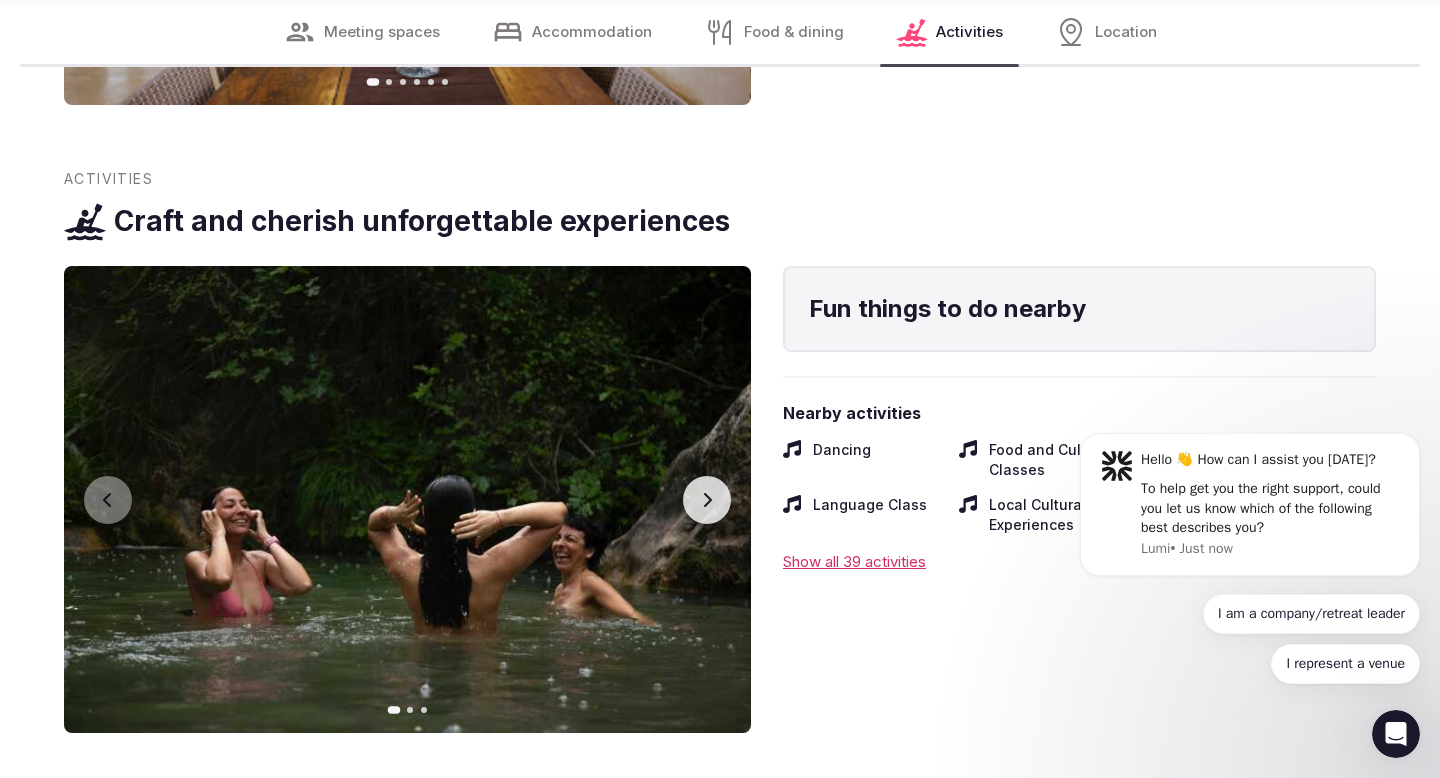 click on "Fun things to do nearby Nearby activities Dancing Food and Culinary Classes Hip Hop Language Class Local Cultural Experiences Night Life Show all 39 activities" at bounding box center [1079, 499] 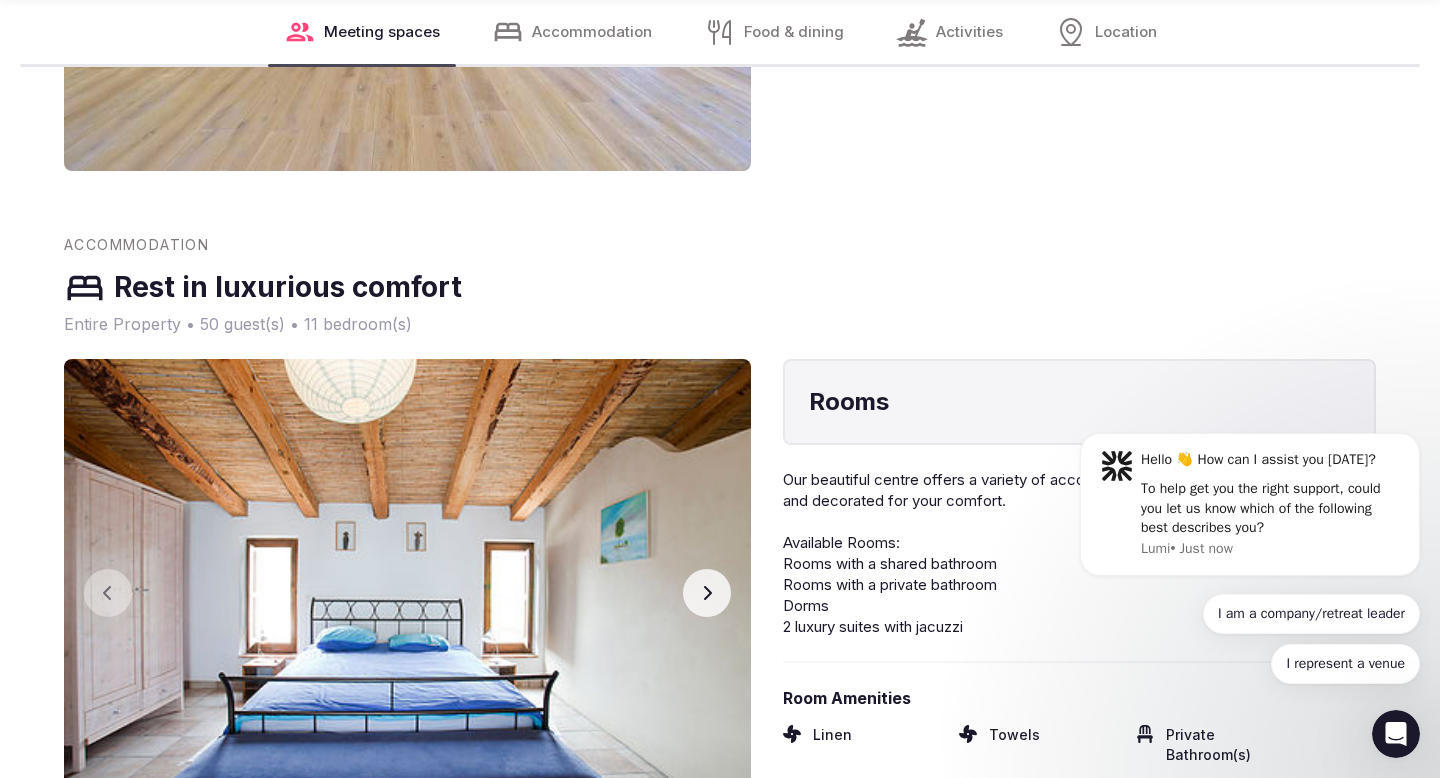 scroll, scrollTop: 3410, scrollLeft: 0, axis: vertical 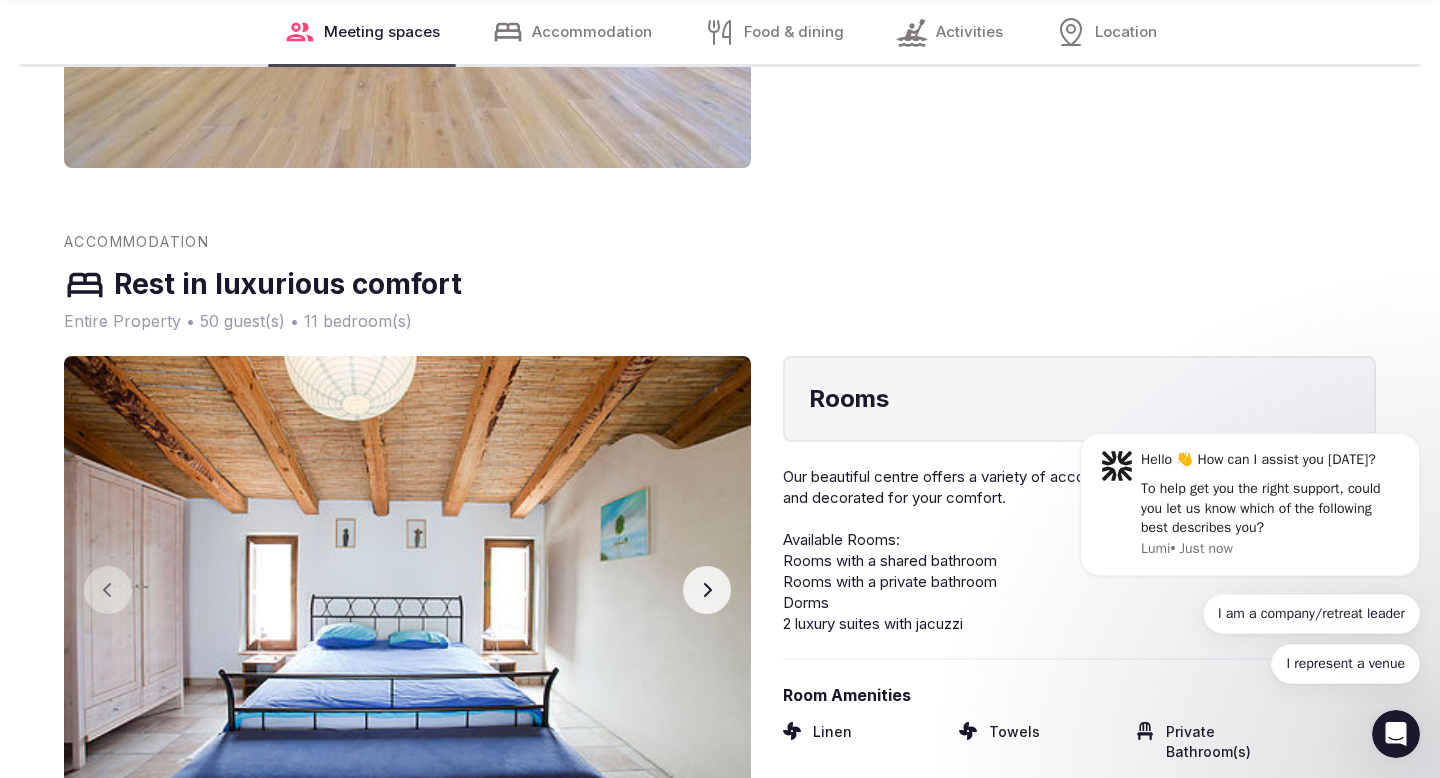 click on "Next slide" at bounding box center [707, 590] 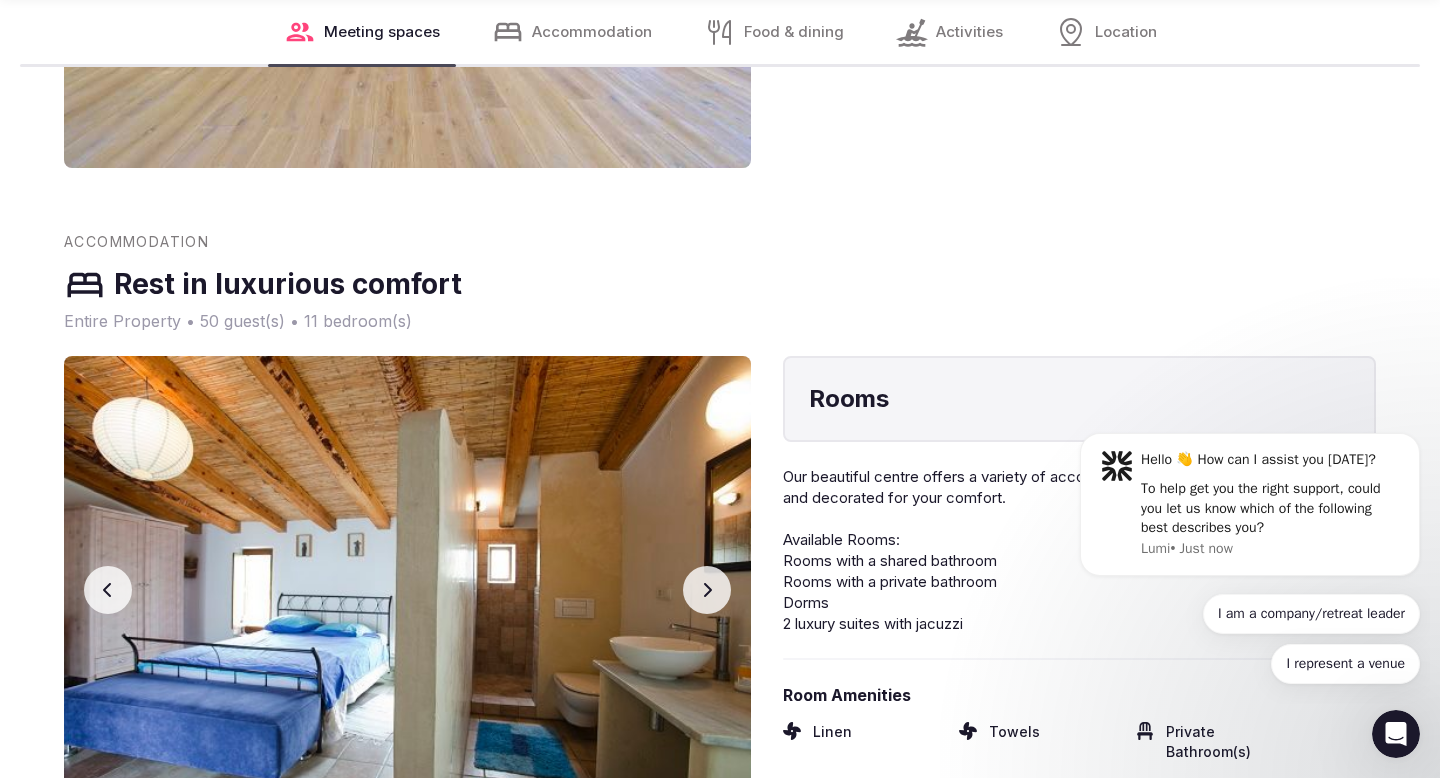 click 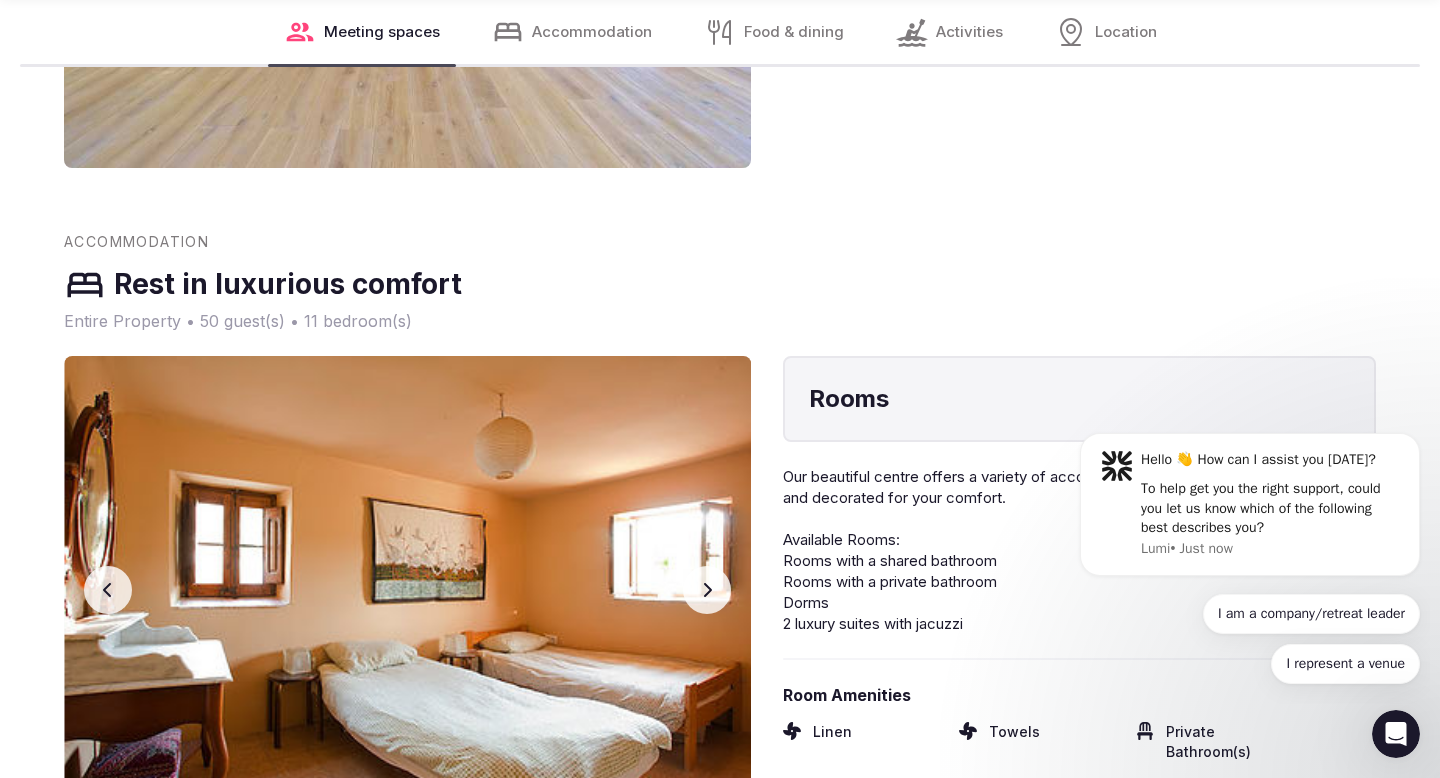 click 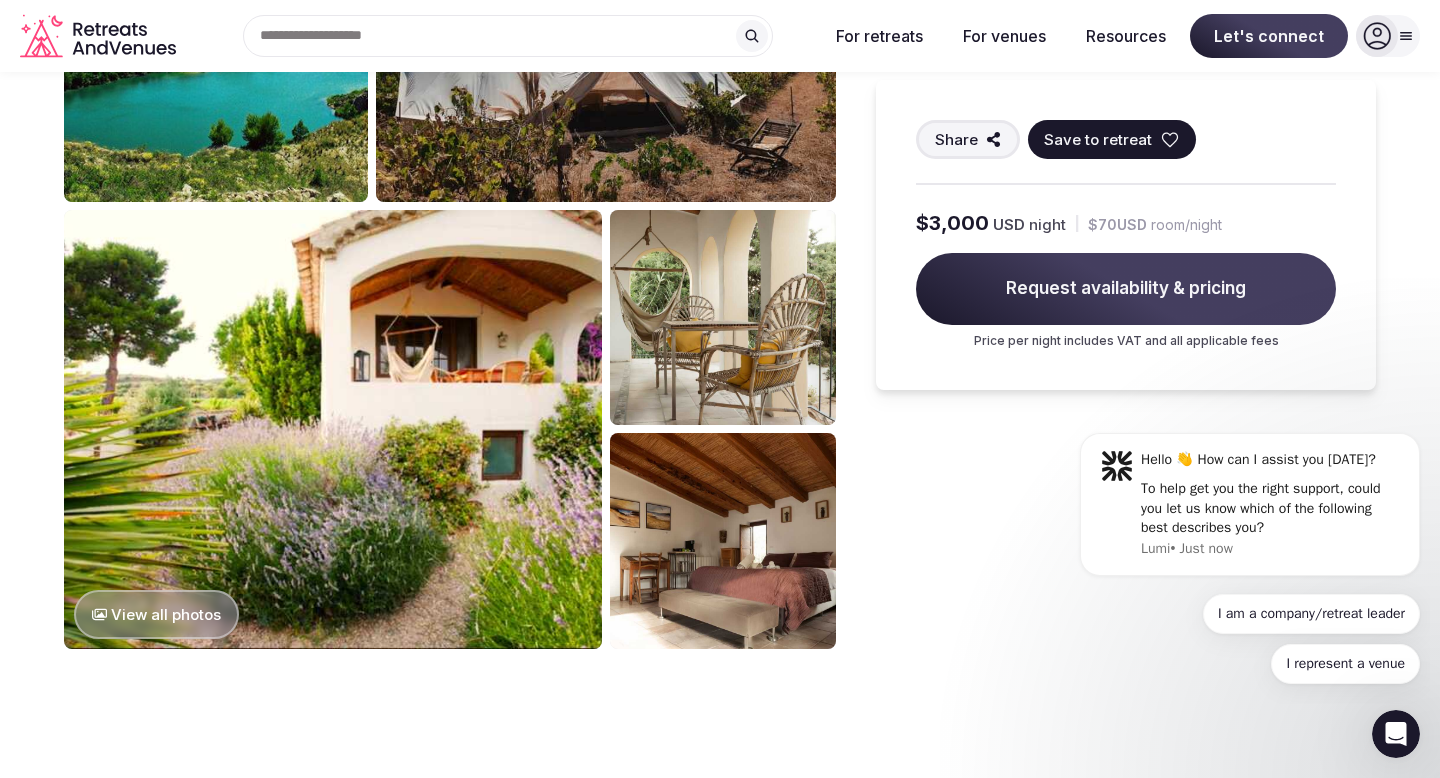 scroll, scrollTop: 2115, scrollLeft: 0, axis: vertical 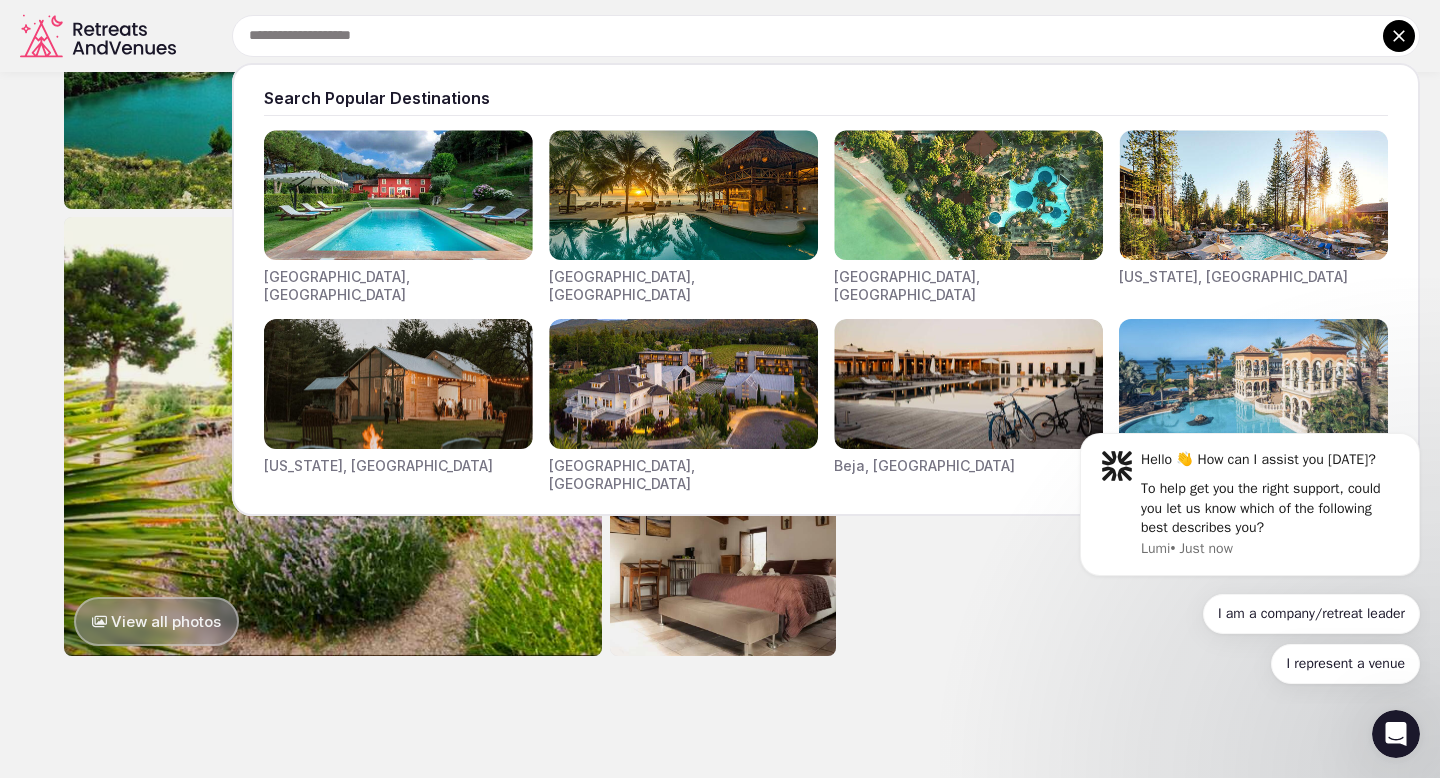 click on "Search Popular Destinations [GEOGRAPHIC_DATA], [GEOGRAPHIC_DATA] [GEOGRAPHIC_DATA], [GEOGRAPHIC_DATA] [GEOGRAPHIC_DATA], [GEOGRAPHIC_DATA] [US_STATE], [GEOGRAPHIC_DATA] [US_STATE], [GEOGRAPHIC_DATA] [GEOGRAPHIC_DATA], [GEOGRAPHIC_DATA] [GEOGRAPHIC_DATA], [GEOGRAPHIC_DATA] [GEOGRAPHIC_DATA], [GEOGRAPHIC_DATA]" at bounding box center (802, 36) 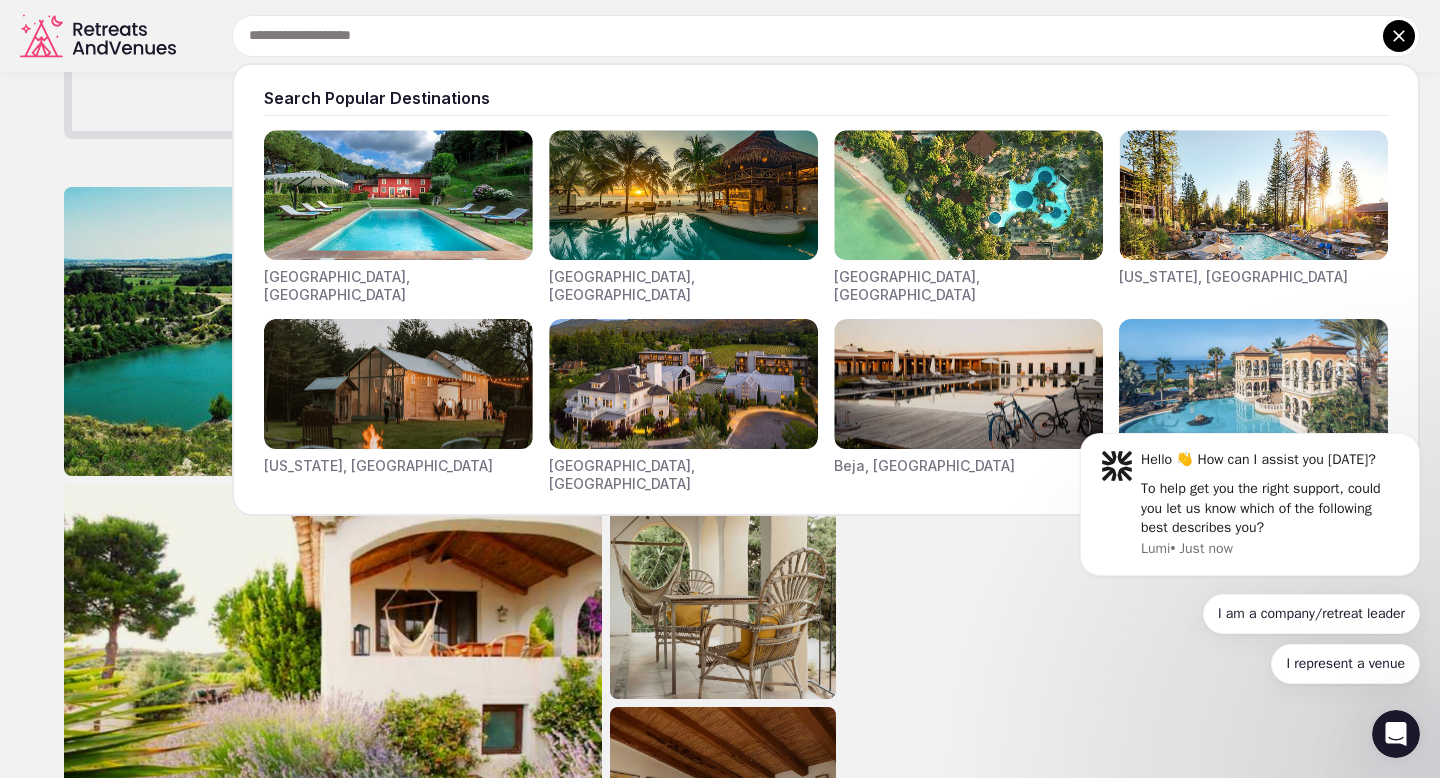 scroll, scrollTop: 1843, scrollLeft: 0, axis: vertical 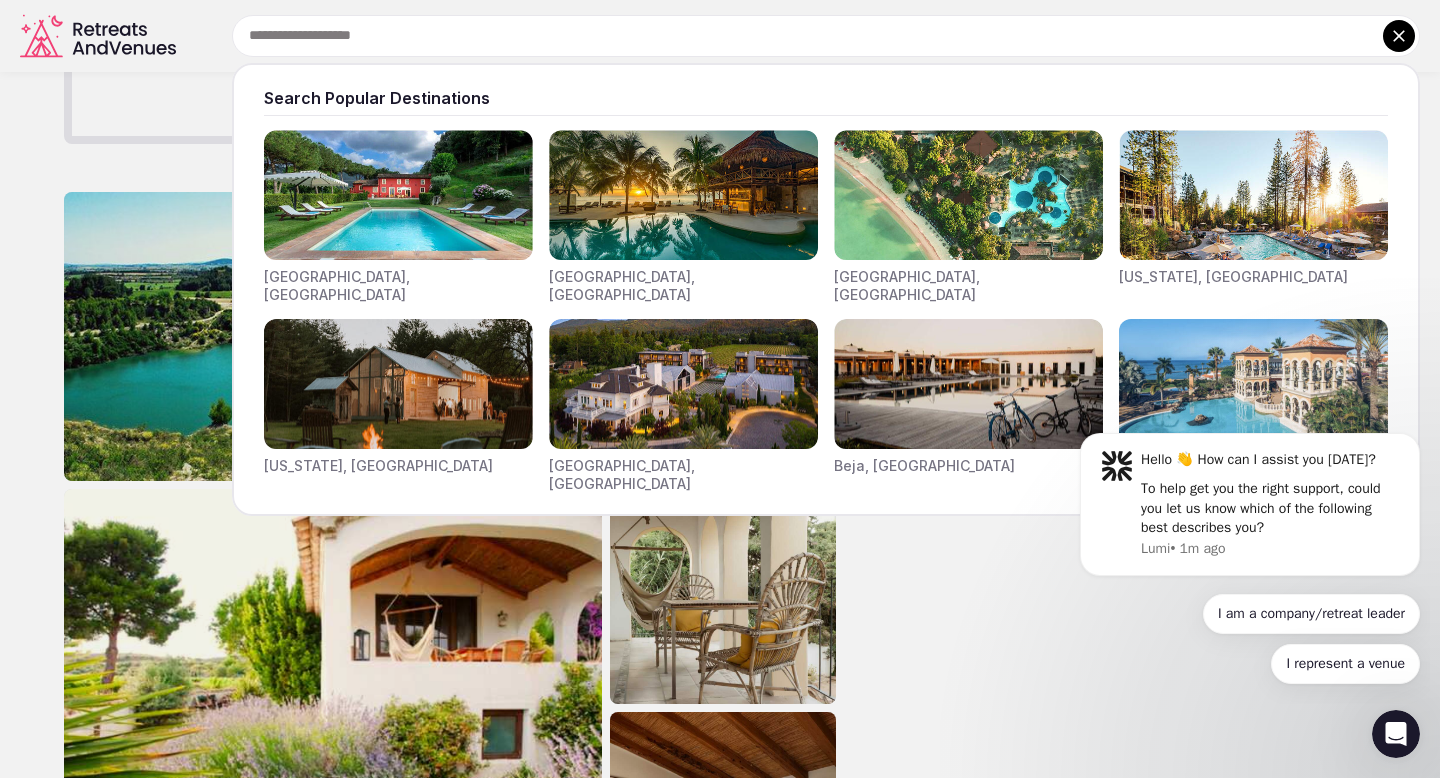 click 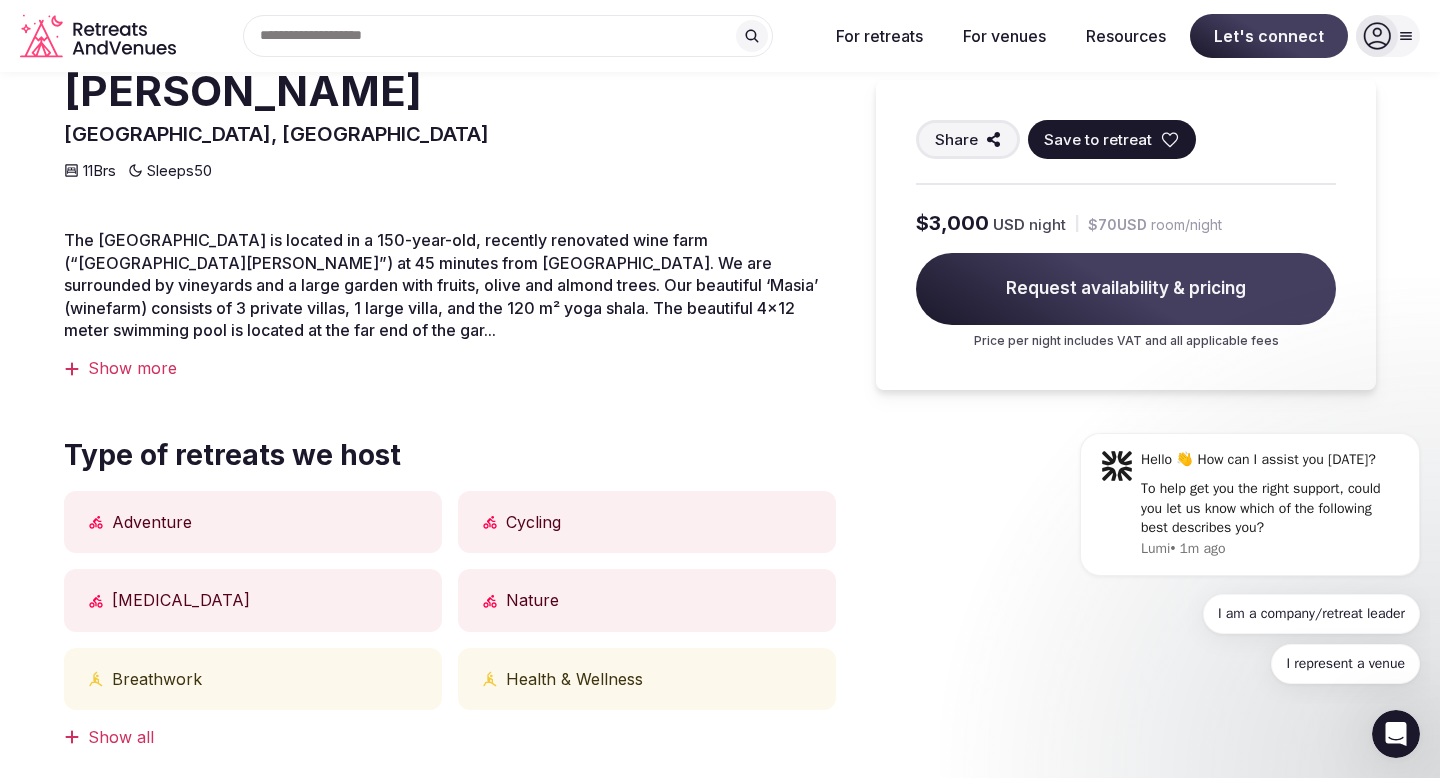 scroll, scrollTop: 672, scrollLeft: 0, axis: vertical 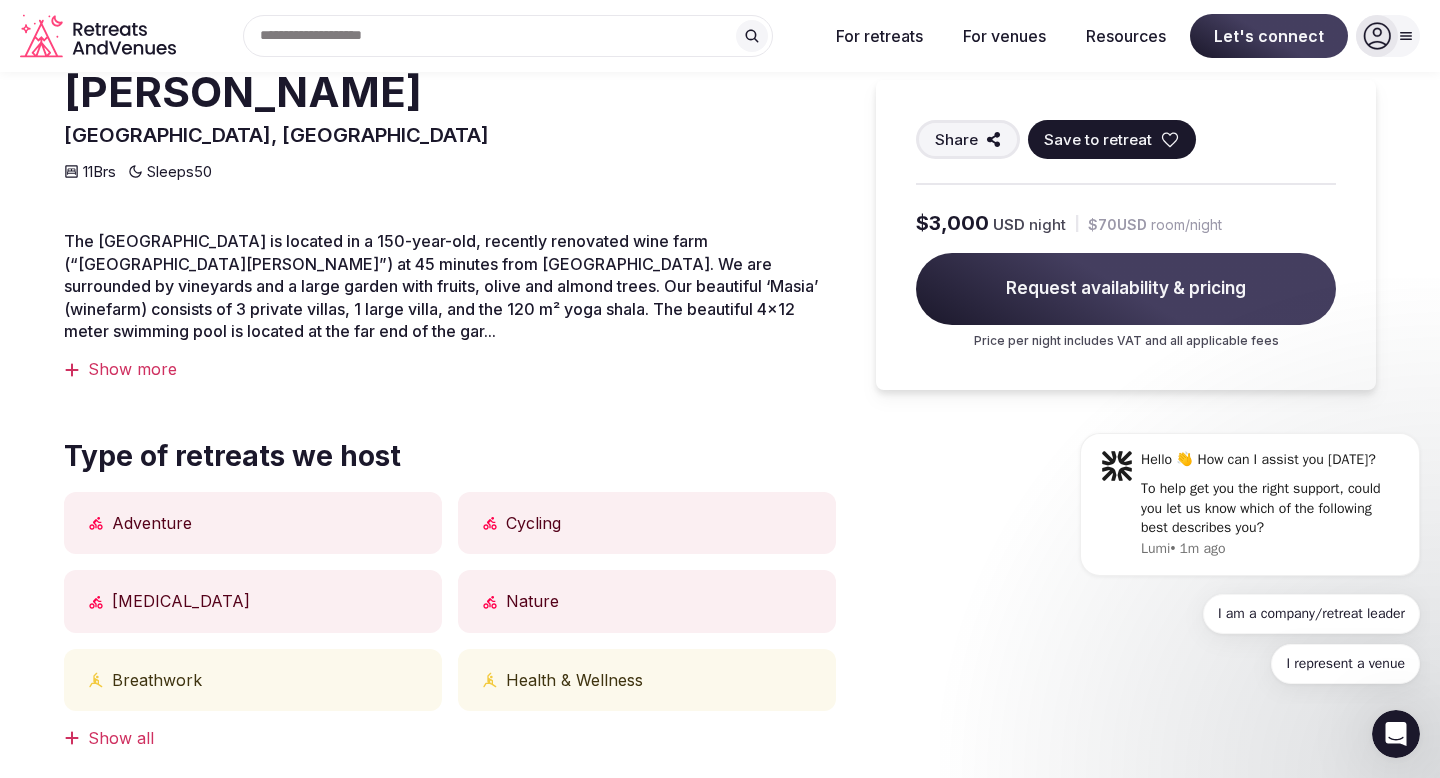 click on "Health & Wellness" at bounding box center [647, 680] 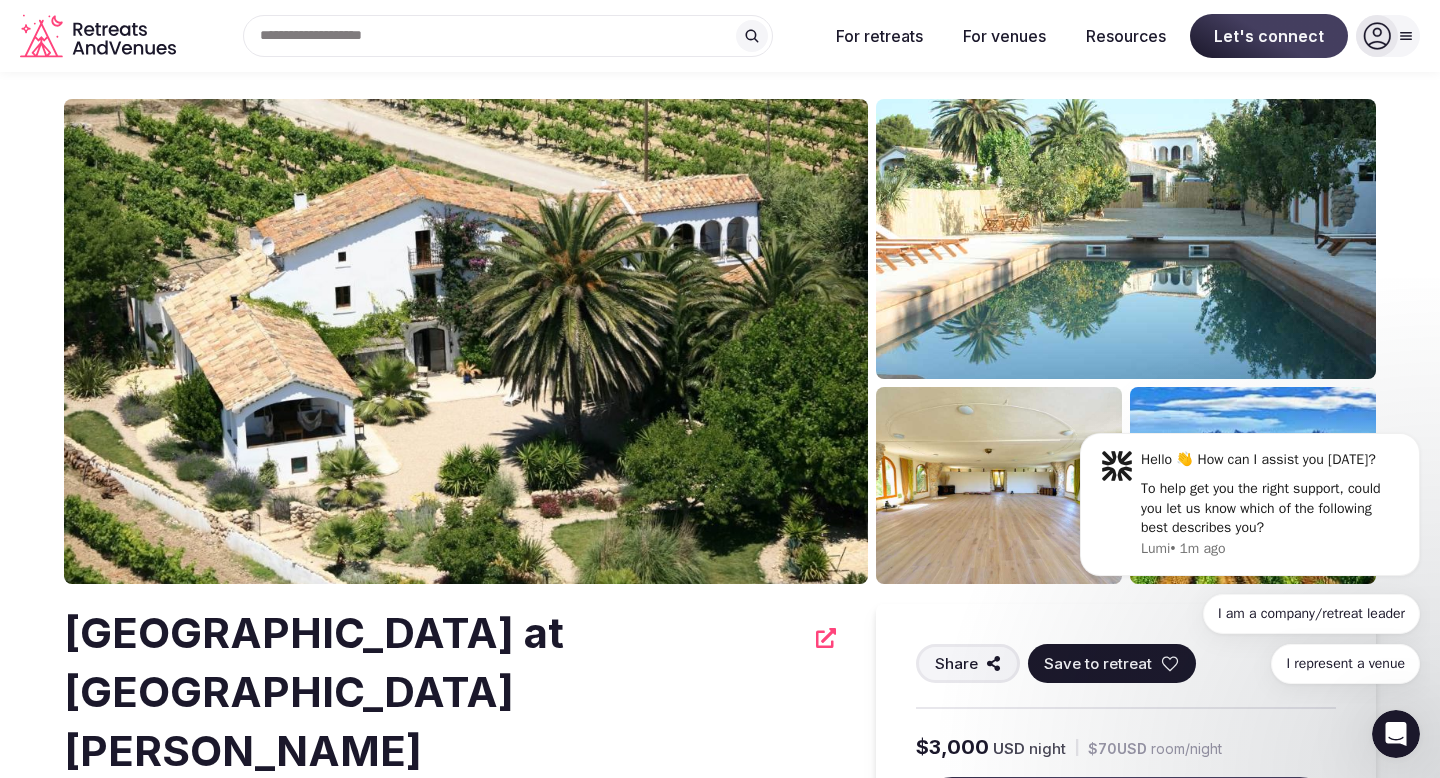 scroll, scrollTop: 0, scrollLeft: 0, axis: both 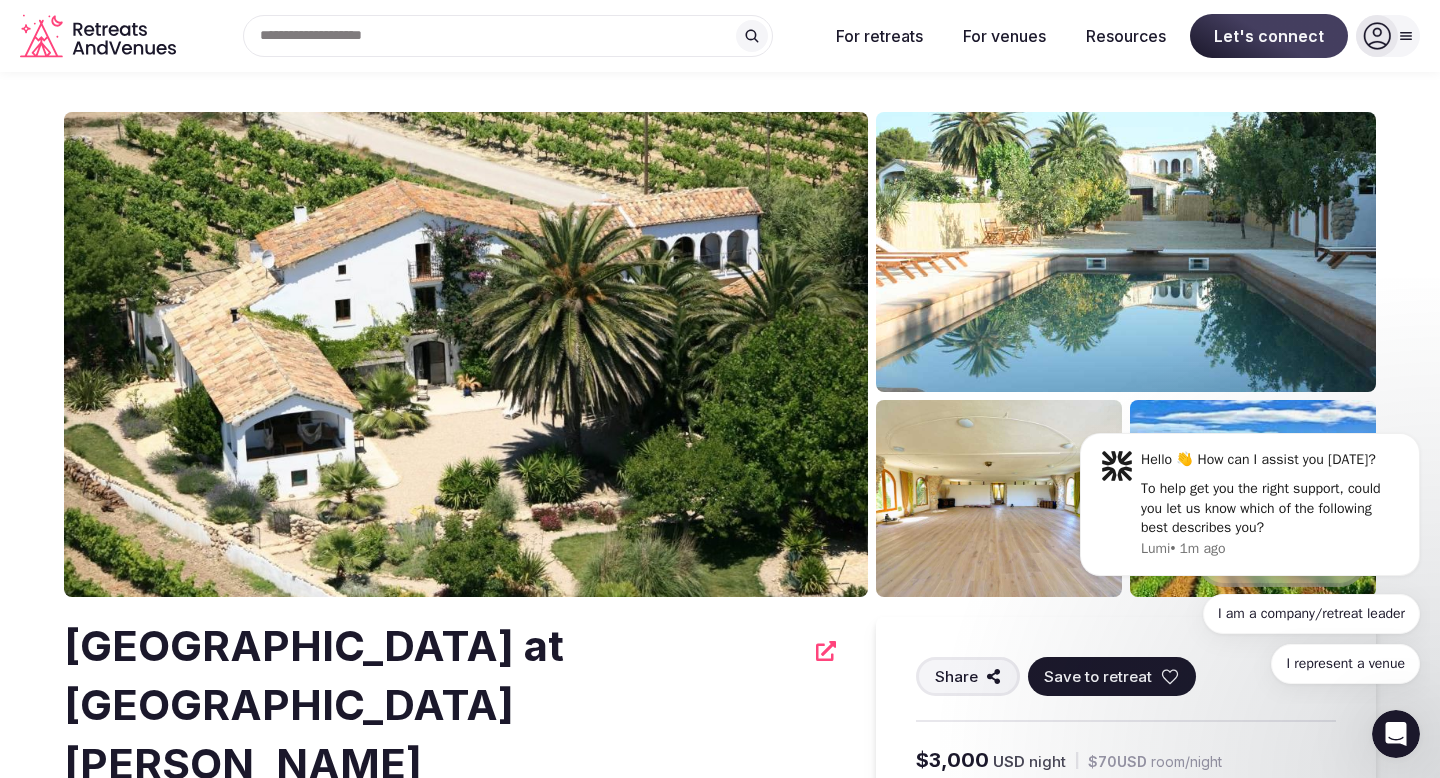 click at bounding box center (1126, 252) 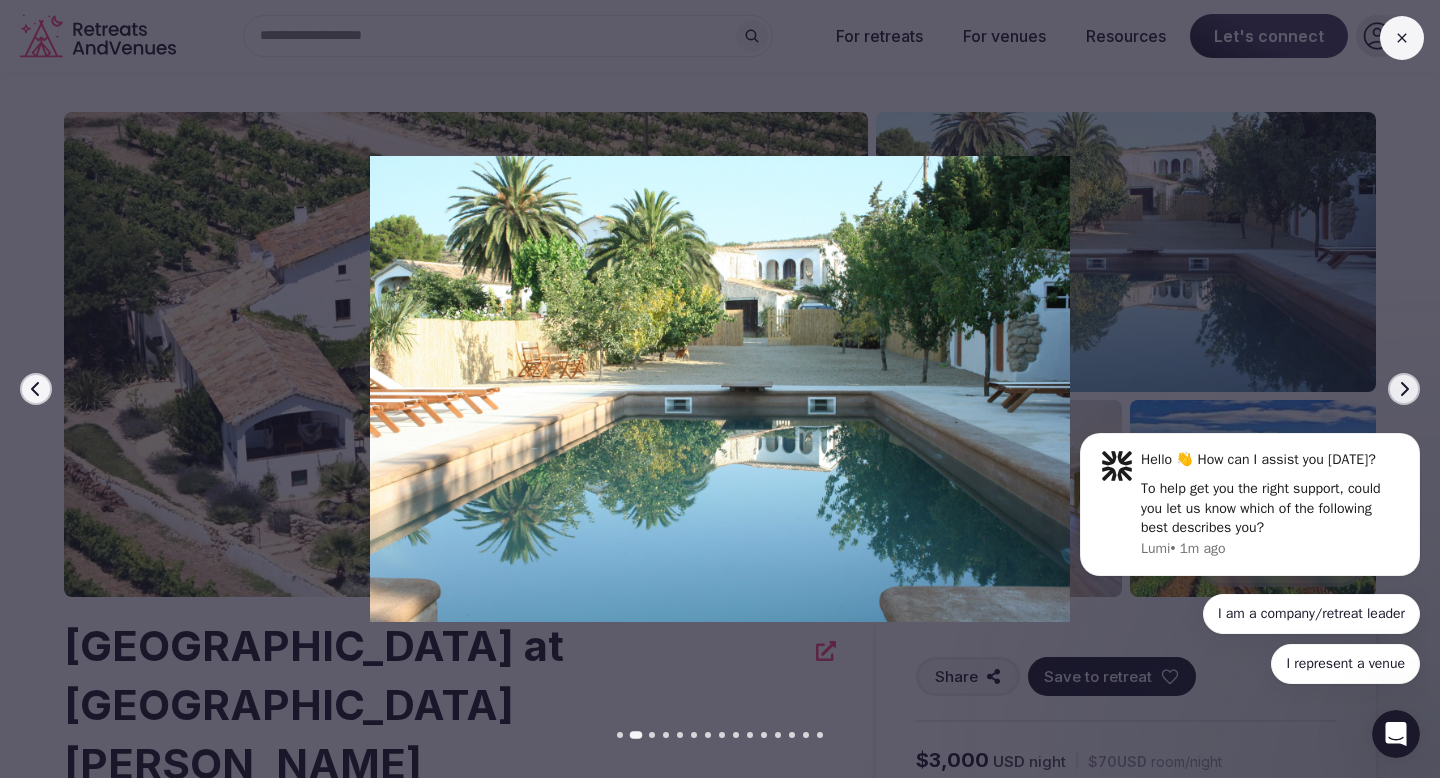 click 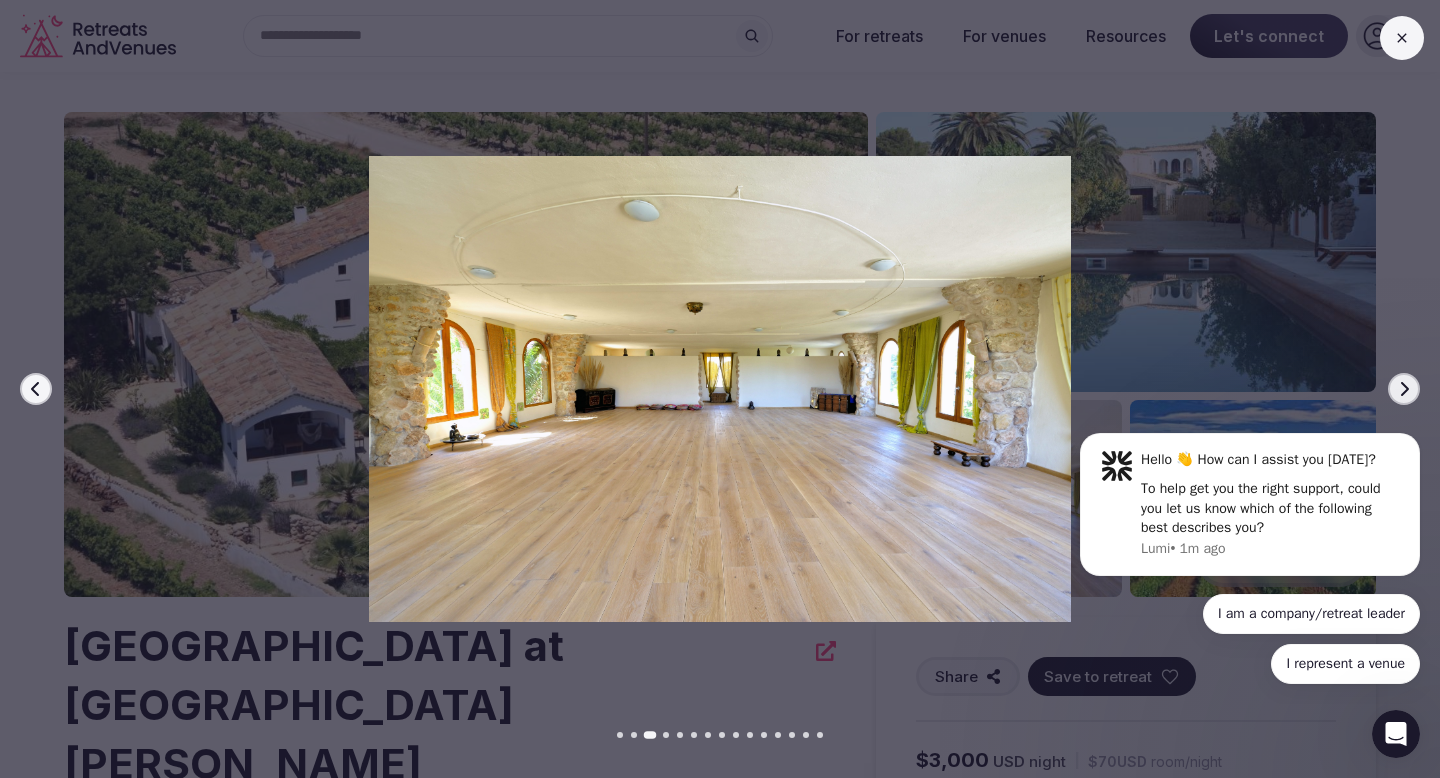click 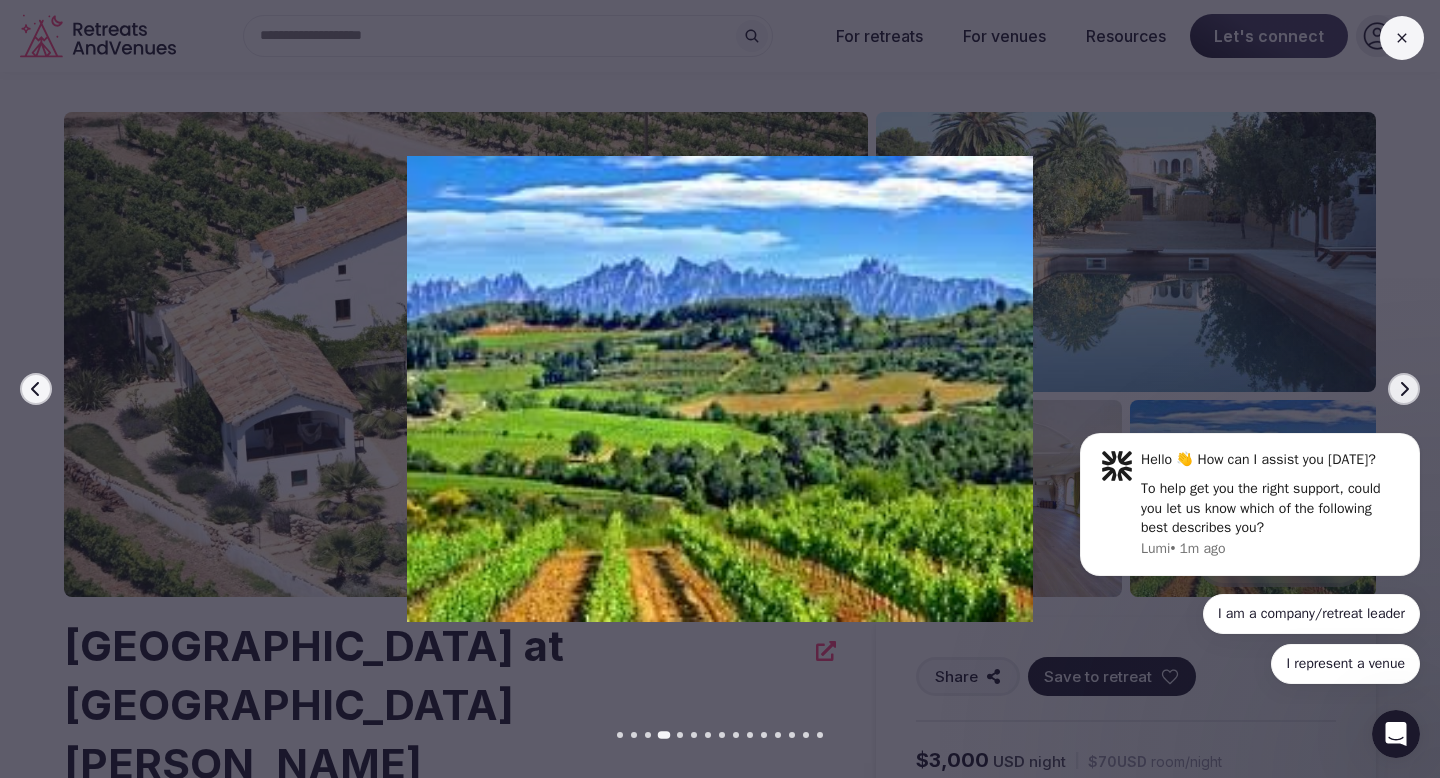 click 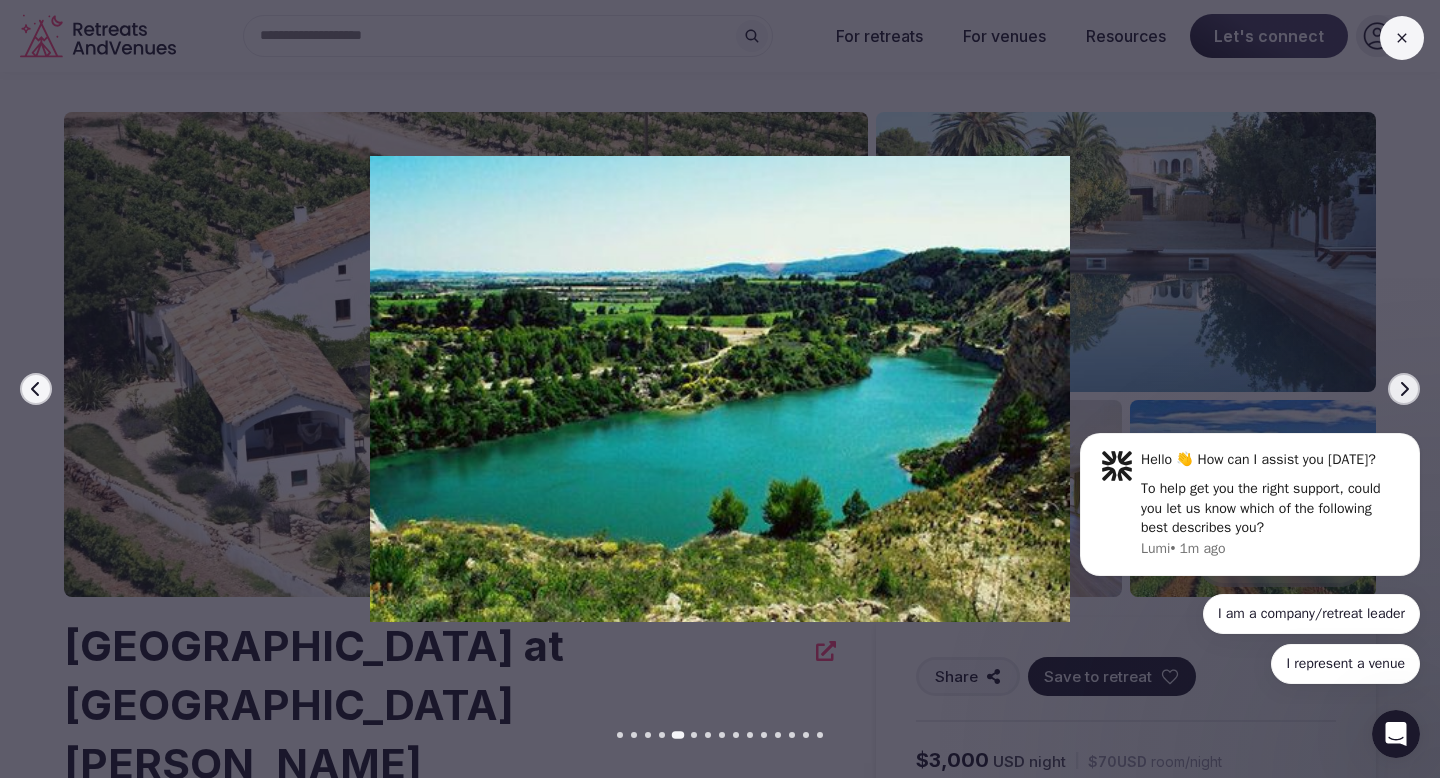 click 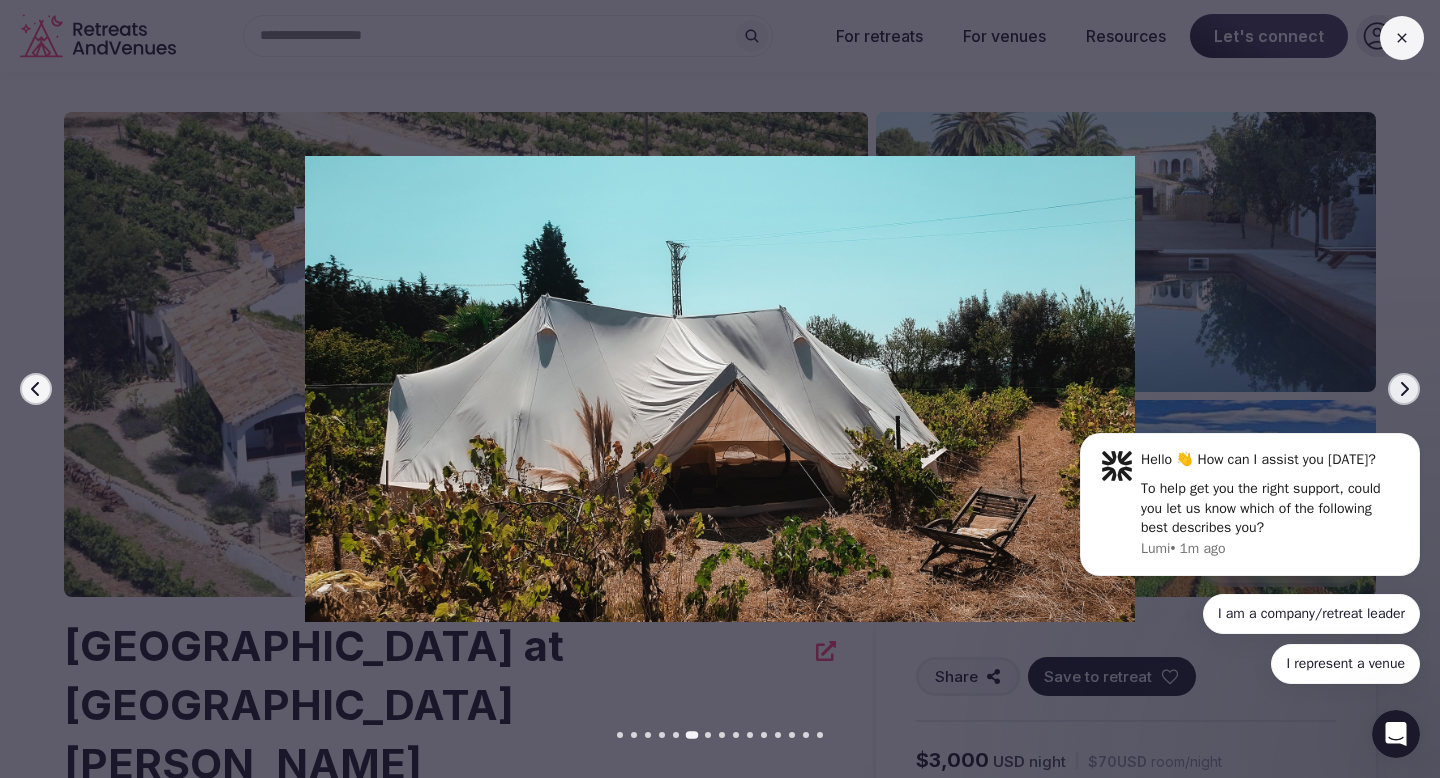 click 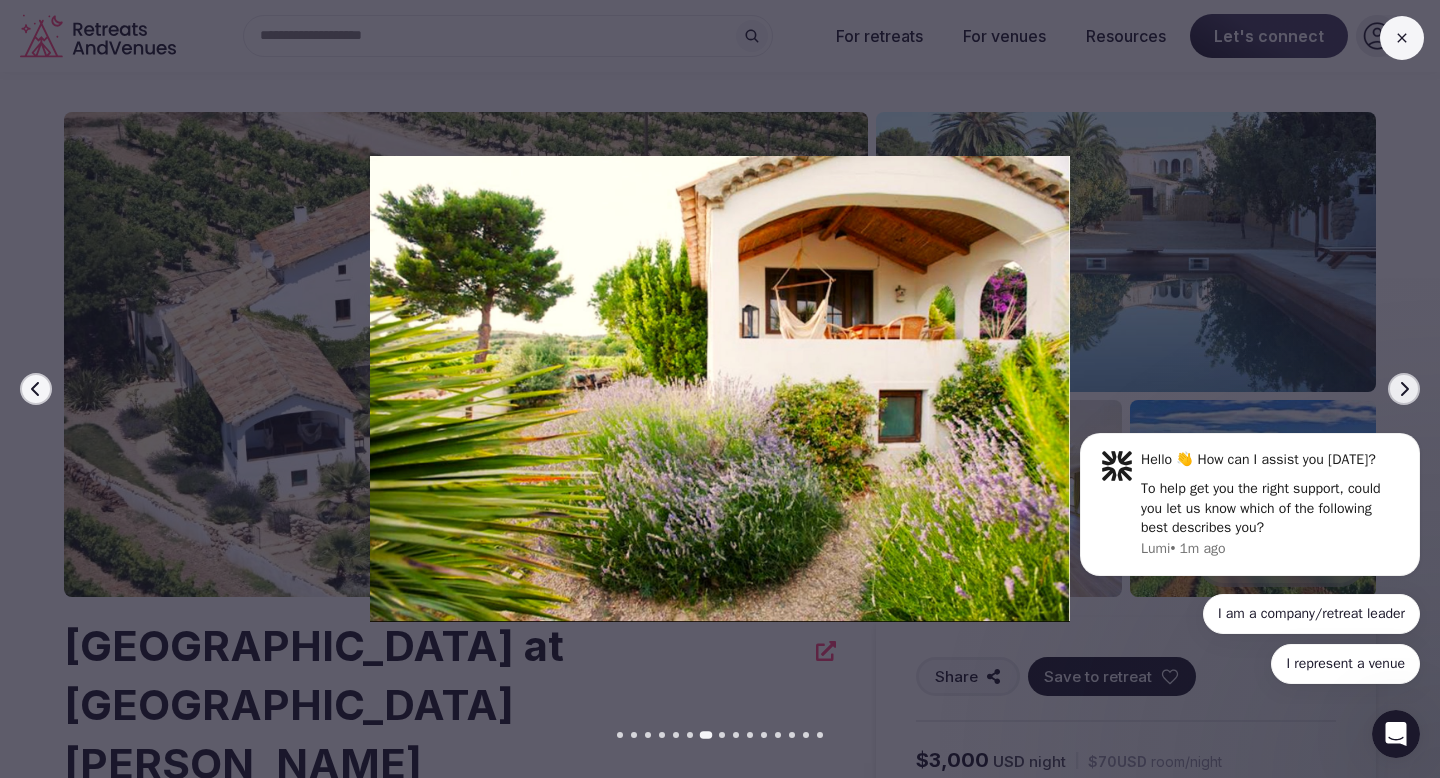 click 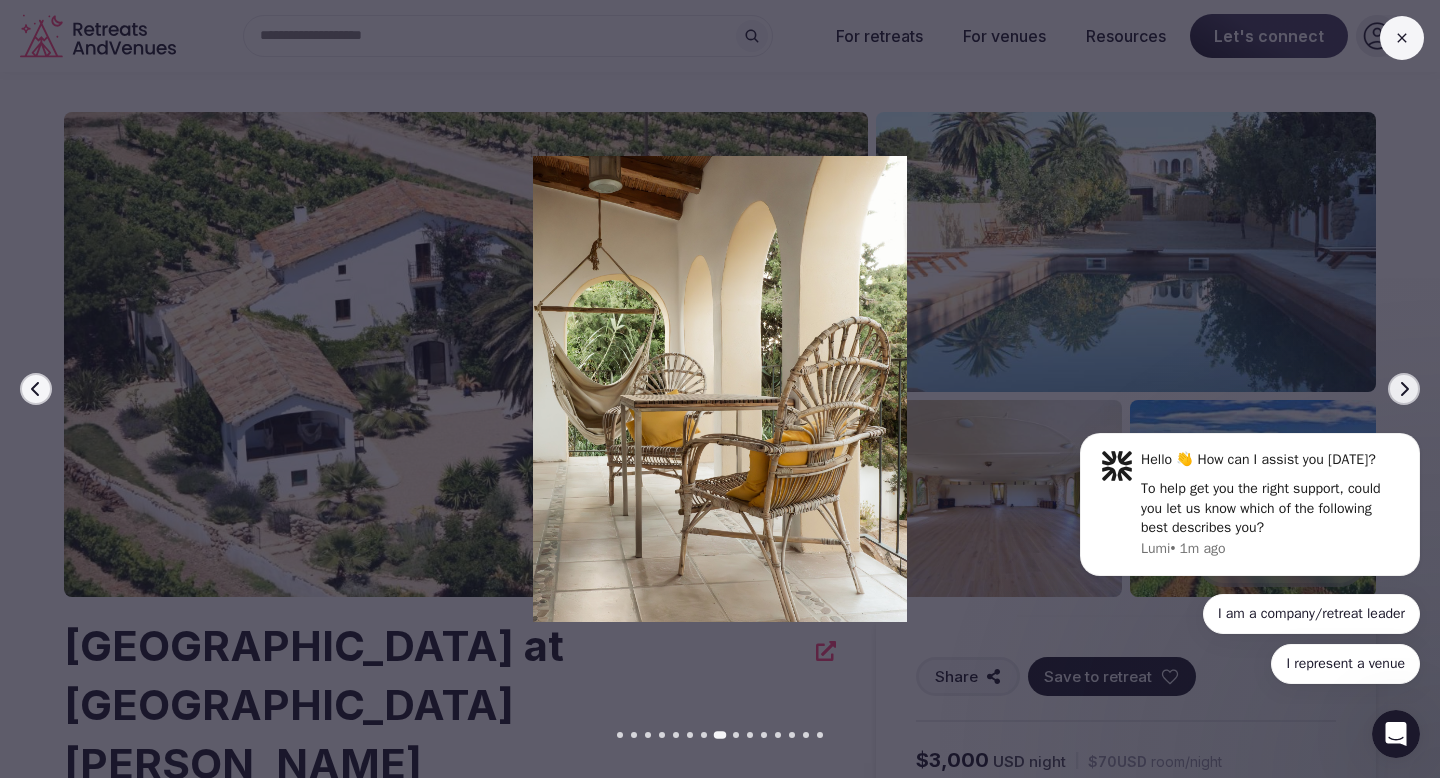 click 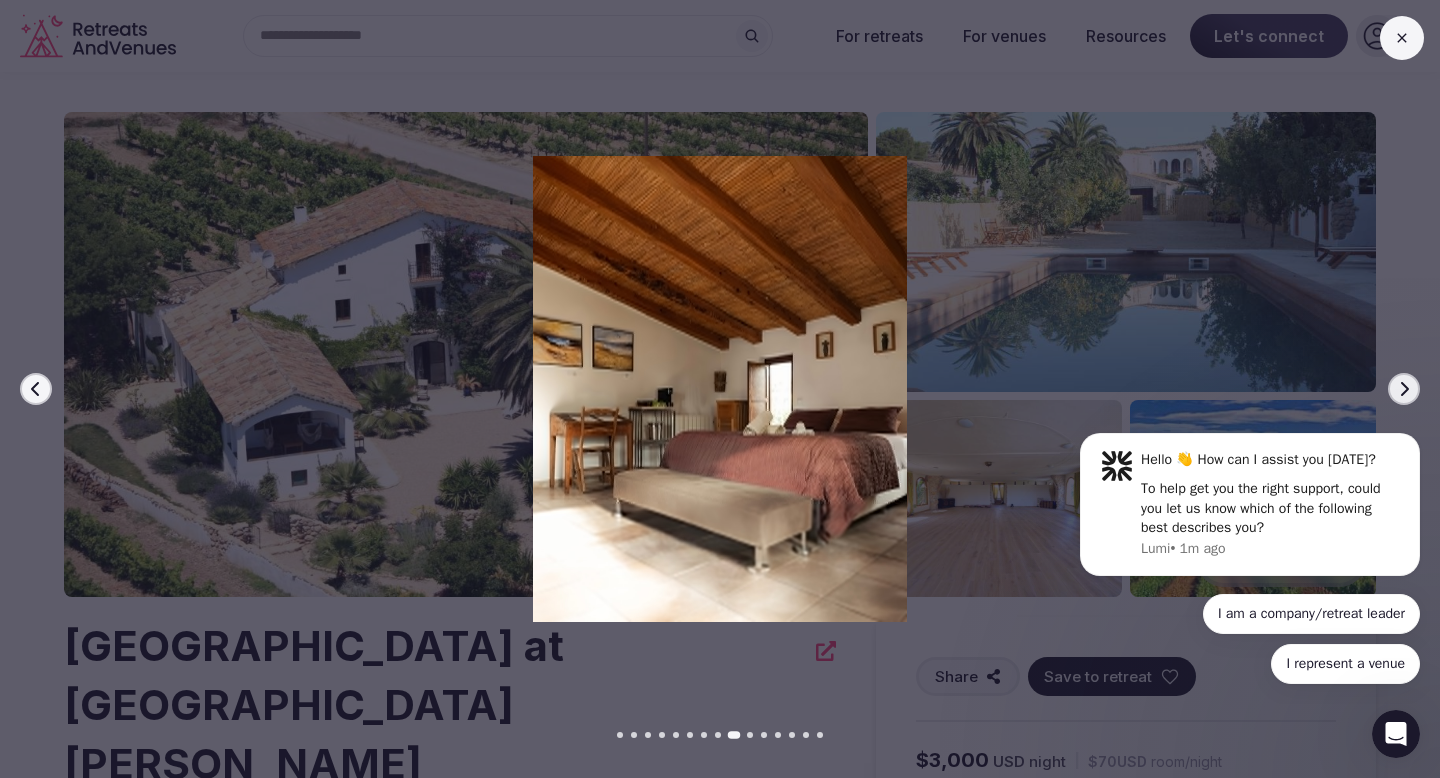 click 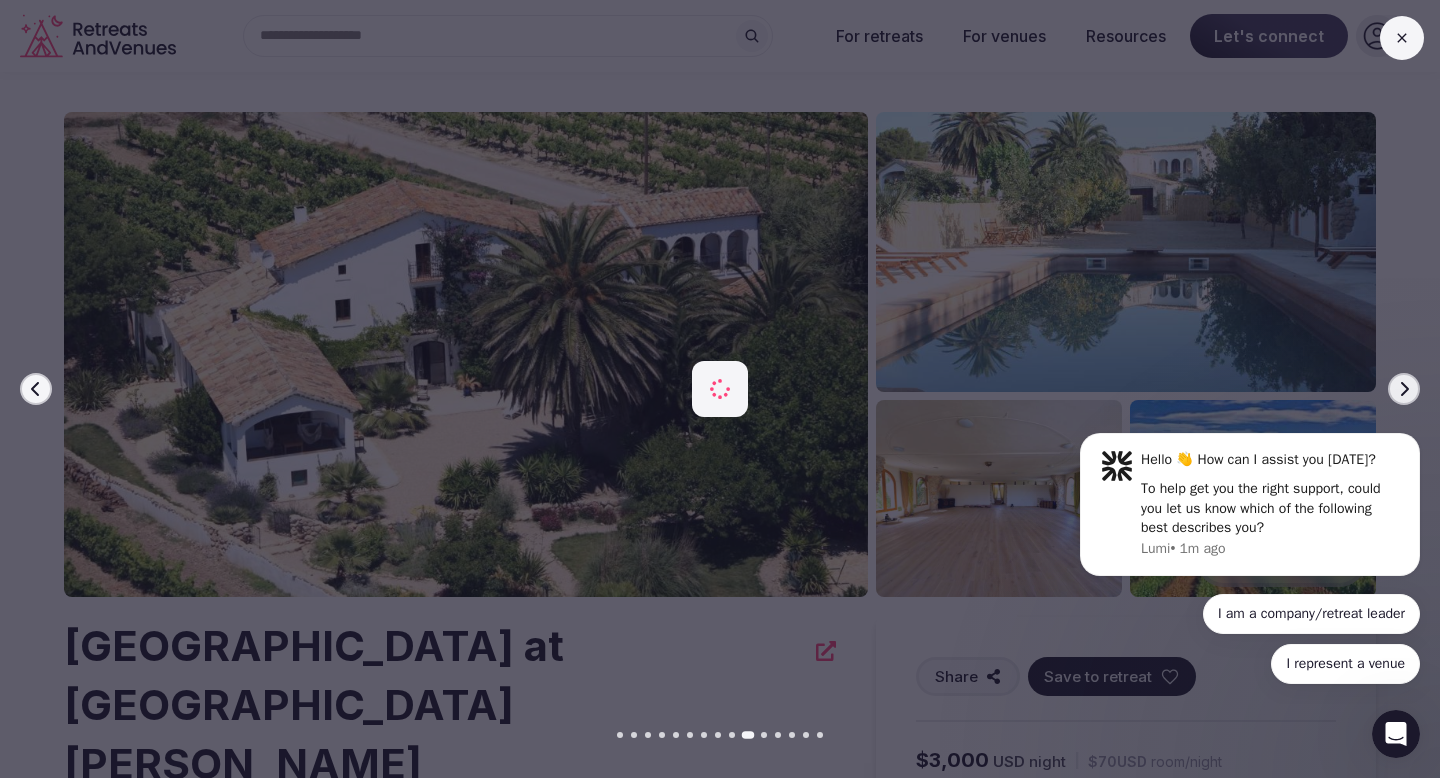click 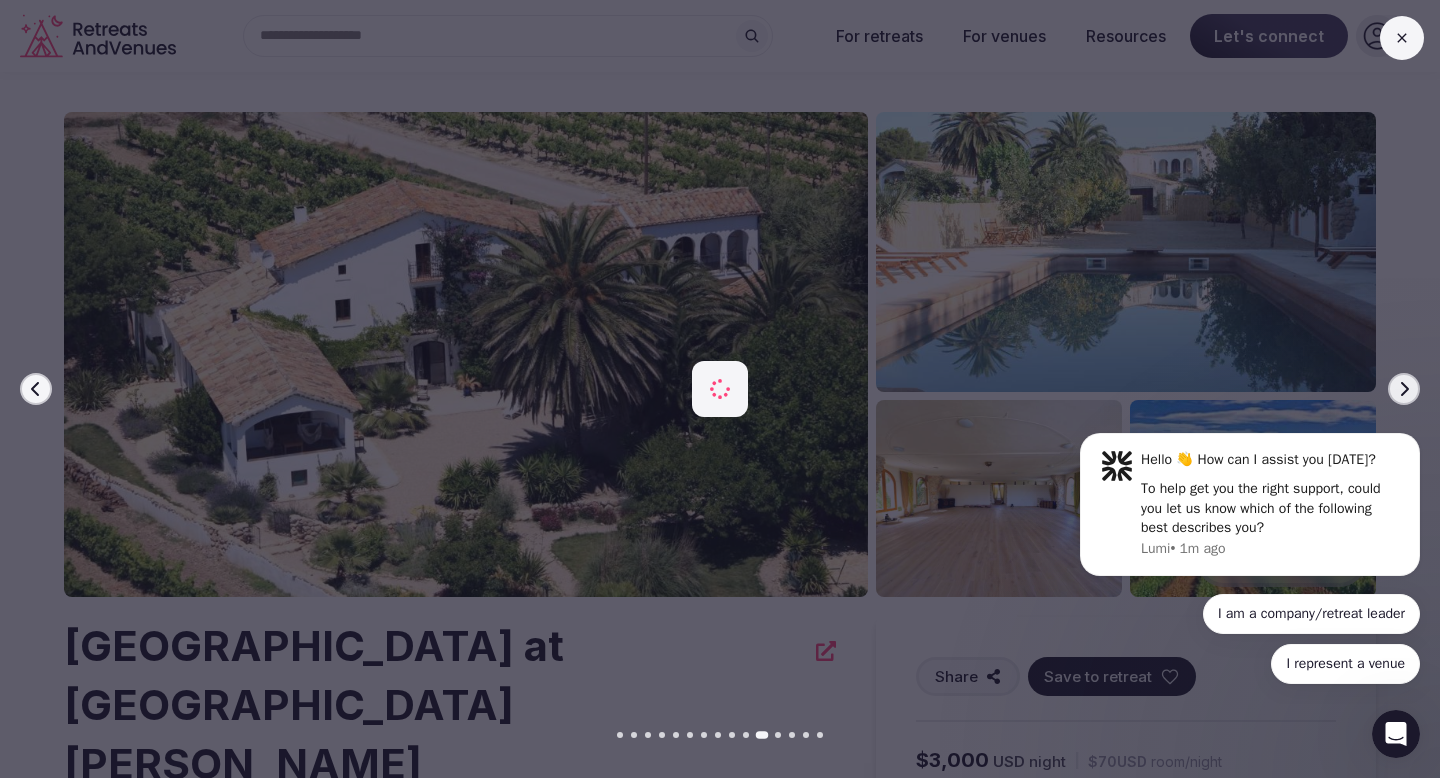 click 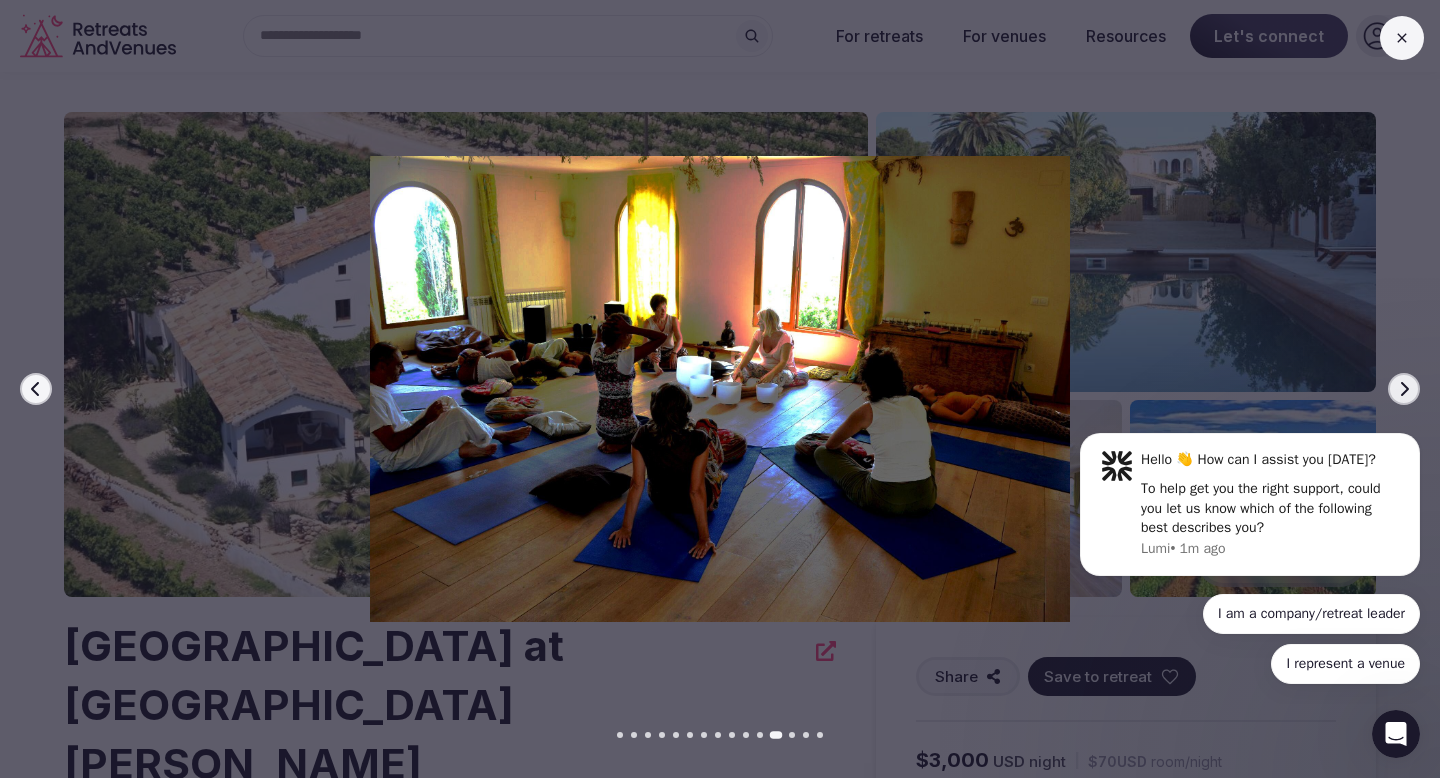 click 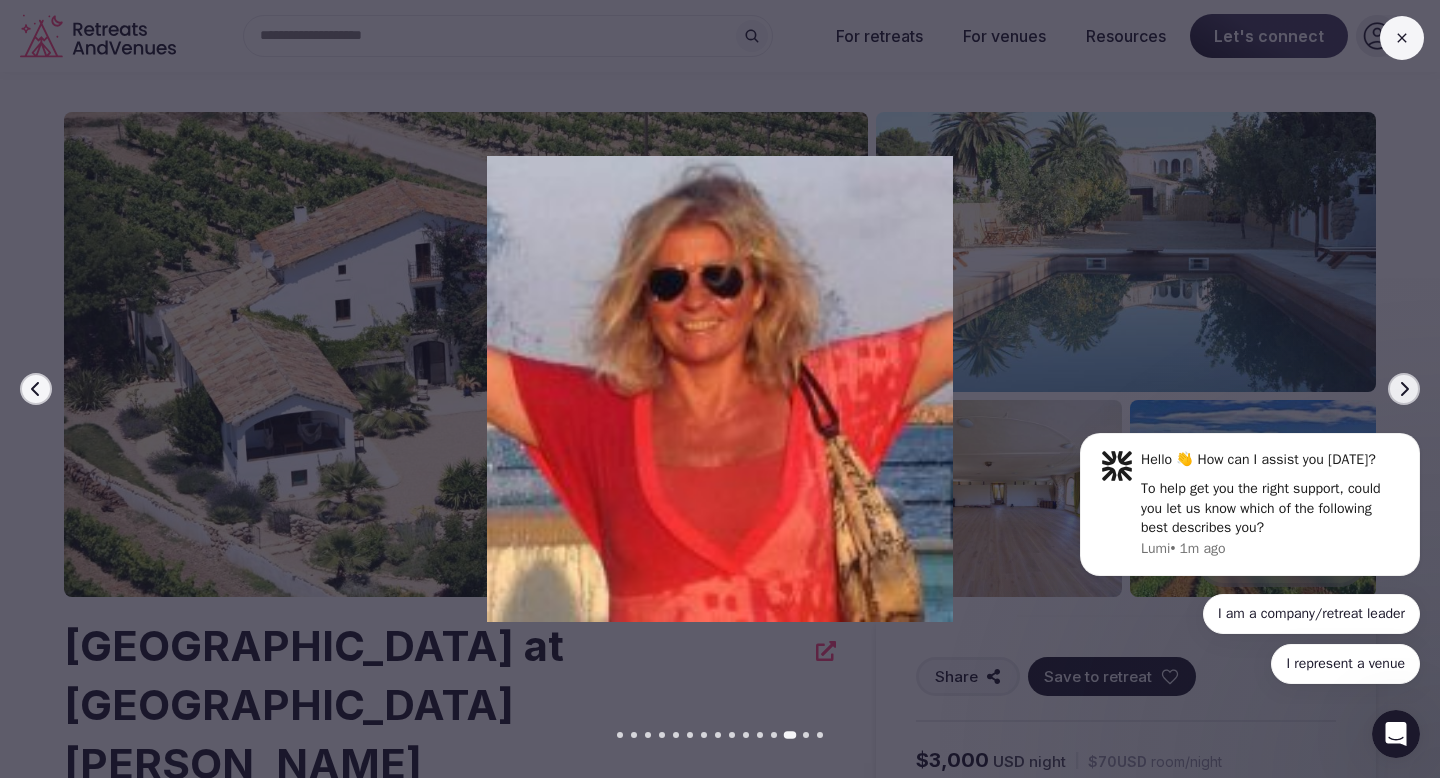 click 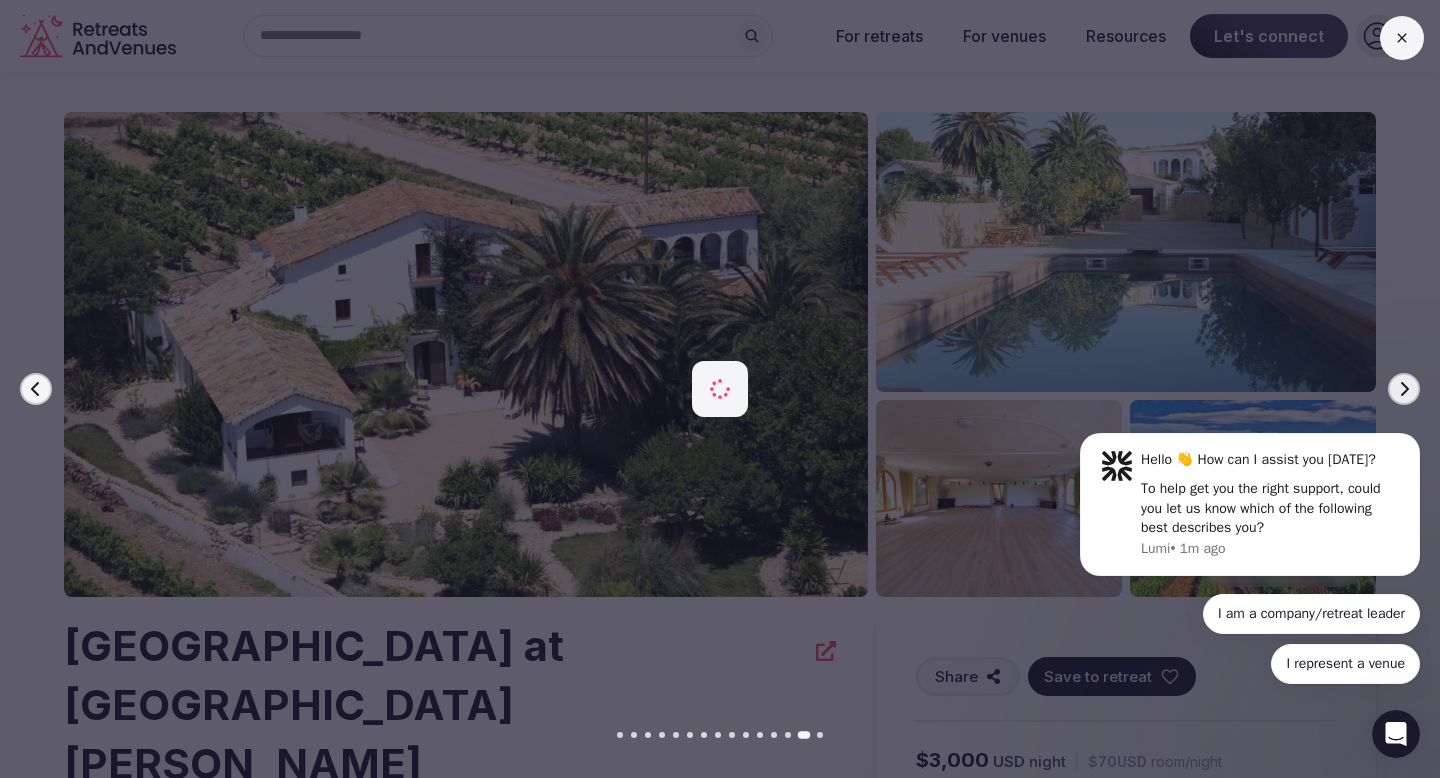 click 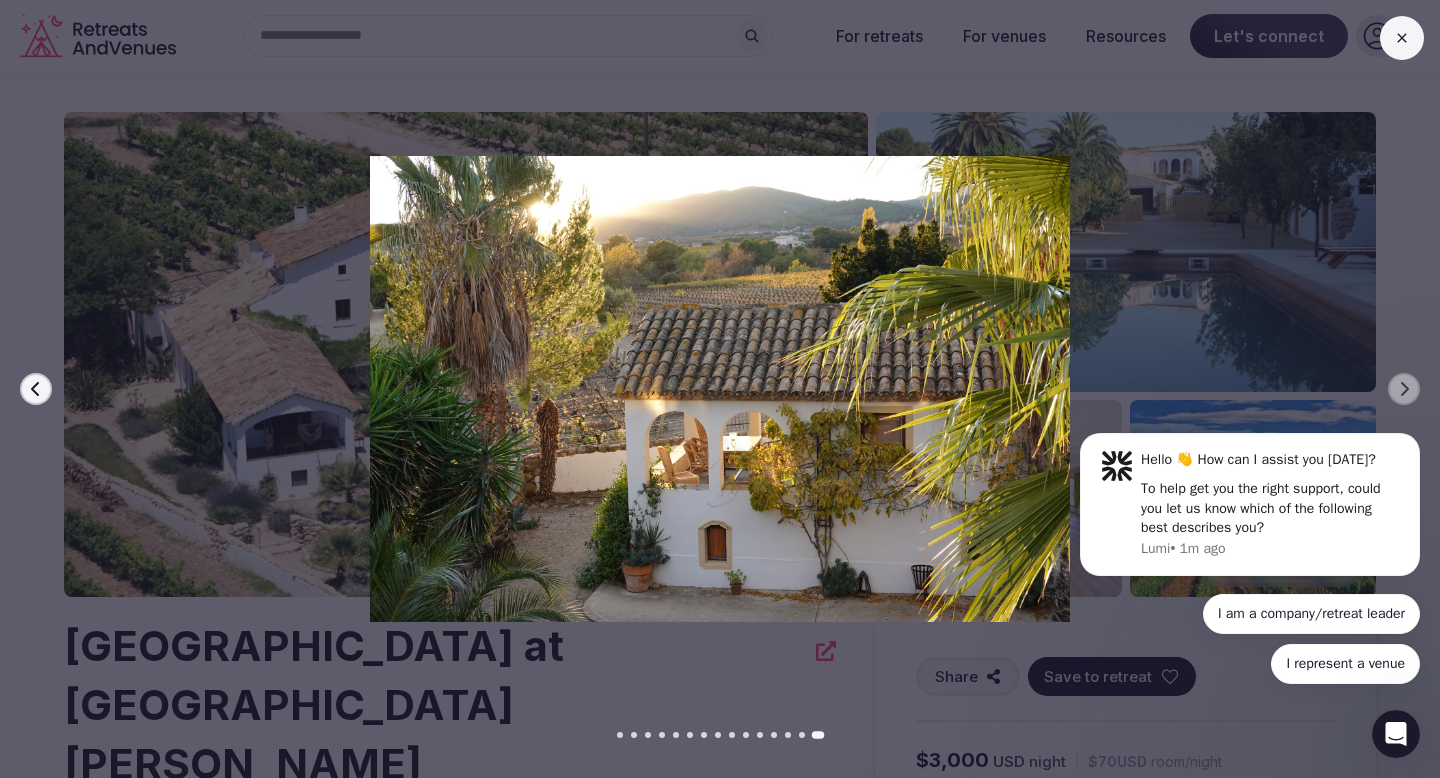 click at bounding box center (1402, 38) 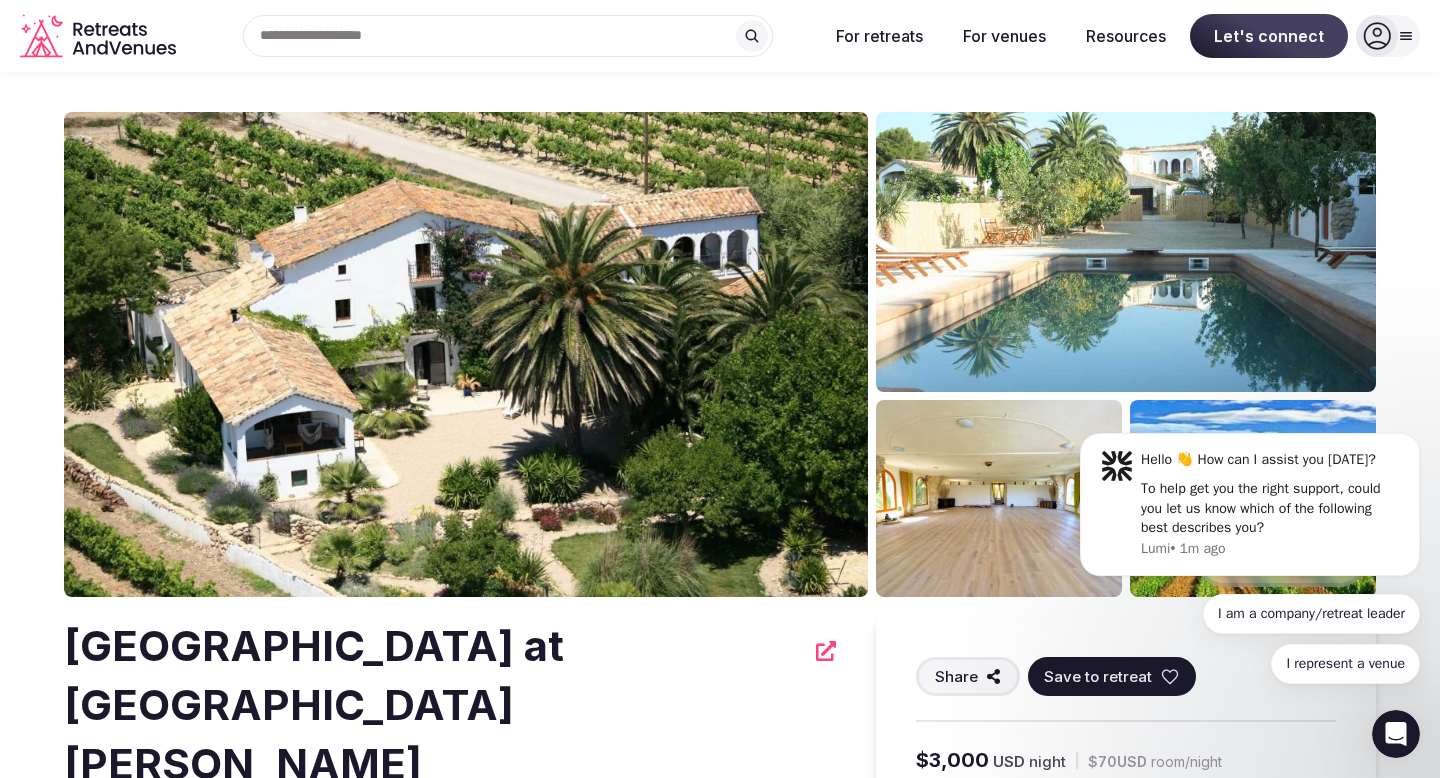 click 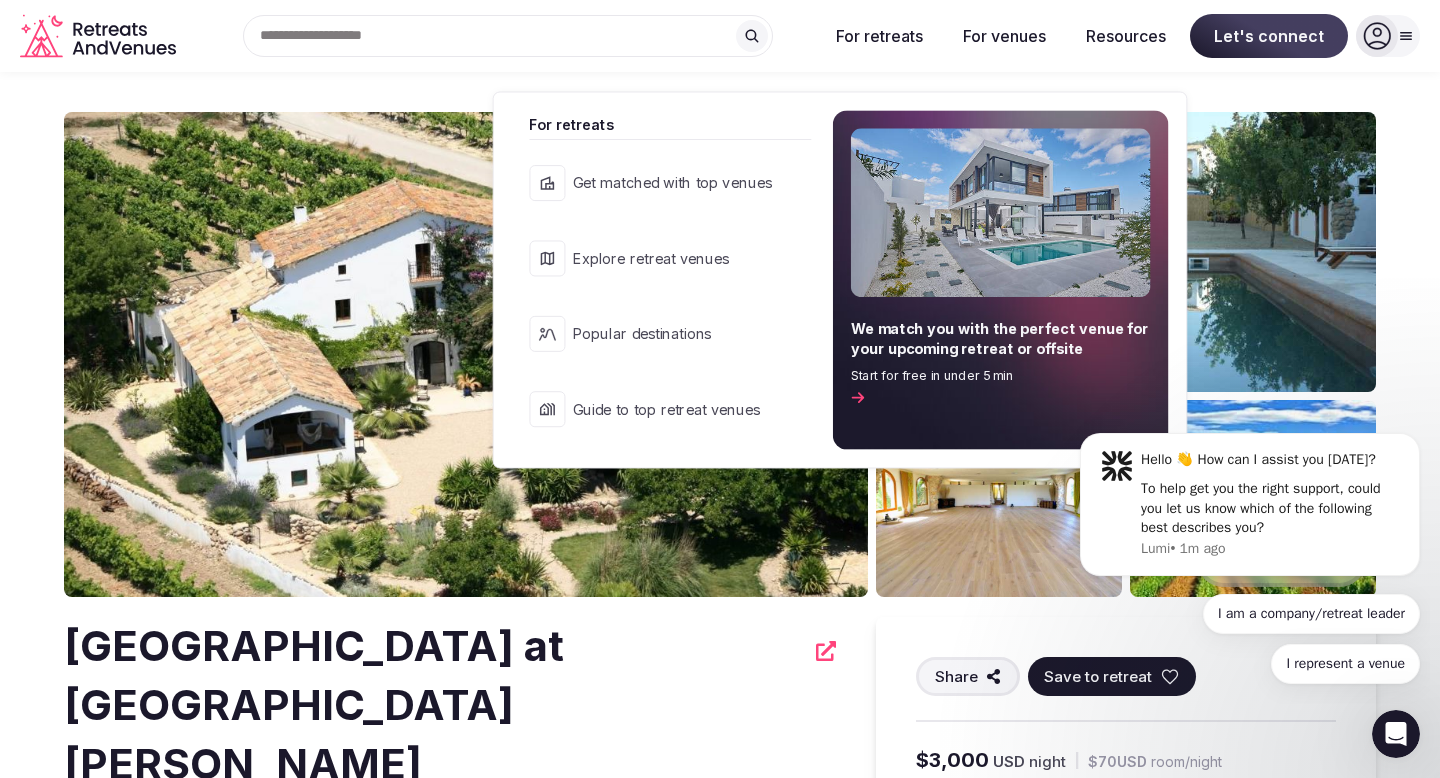 click at bounding box center (508, 36) 